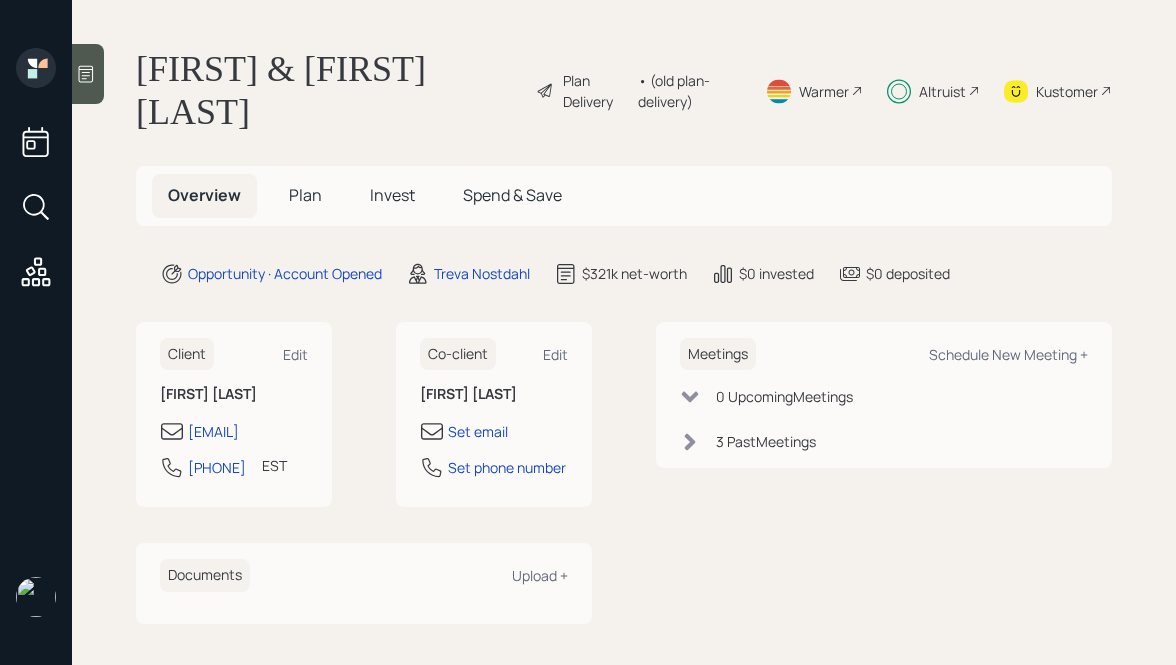 scroll, scrollTop: 0, scrollLeft: 0, axis: both 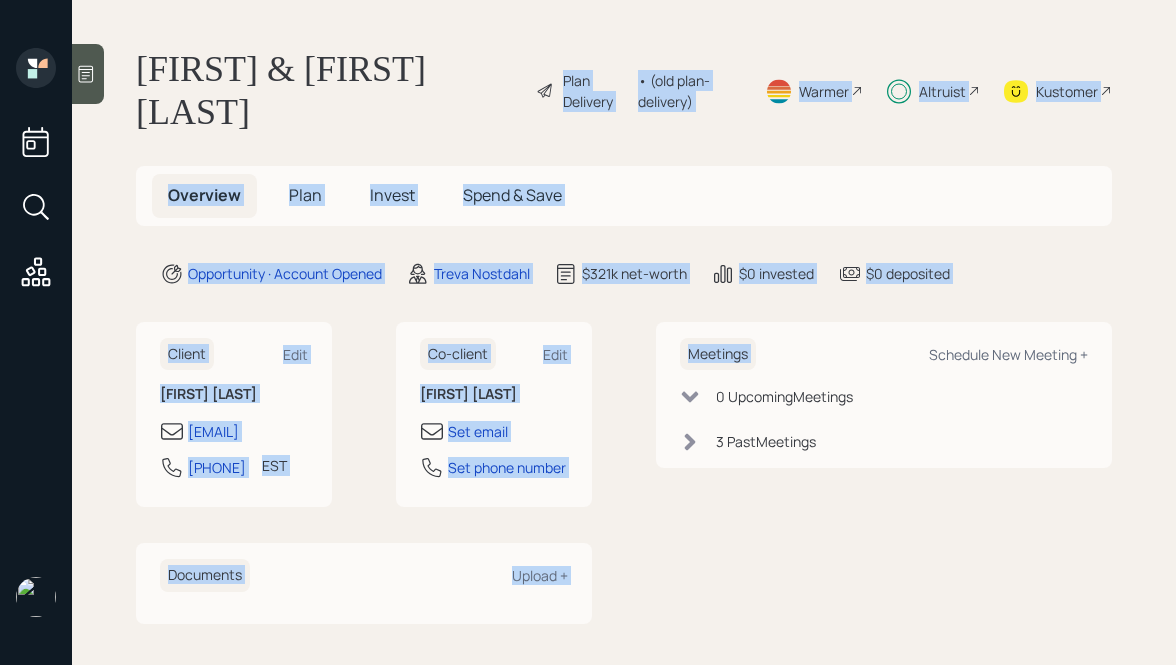 drag, startPoint x: 994, startPoint y: 292, endPoint x: 518, endPoint y: 93, distance: 515.92346 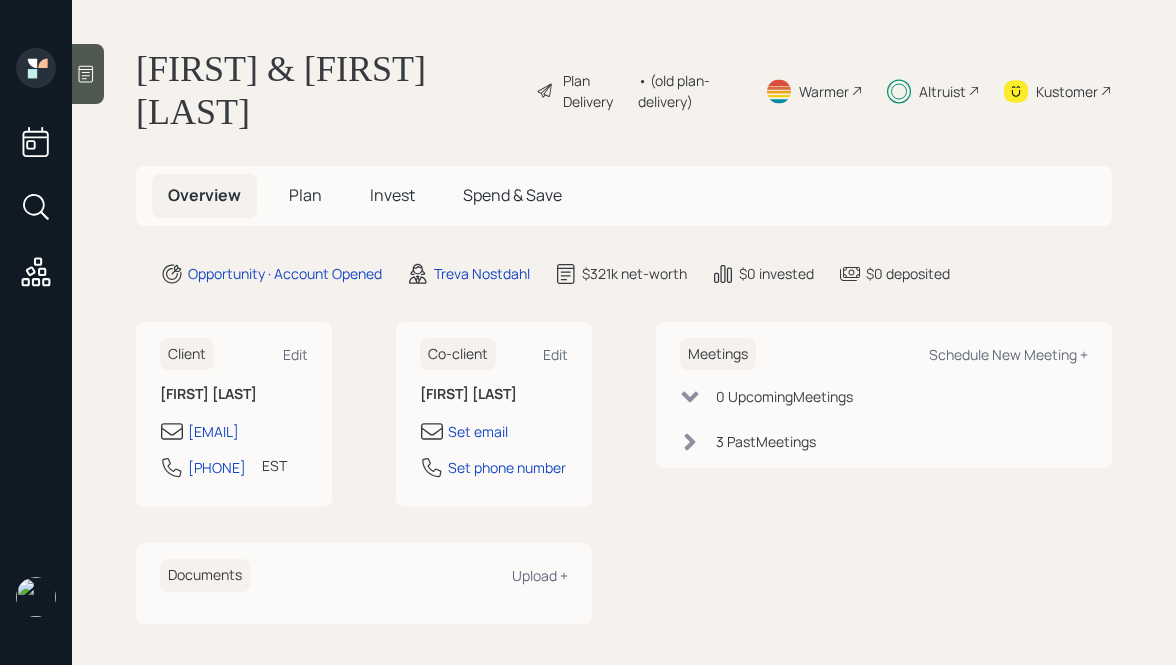 click on "[FIRST] & [FIRST] [LAST]" at bounding box center (328, 91) 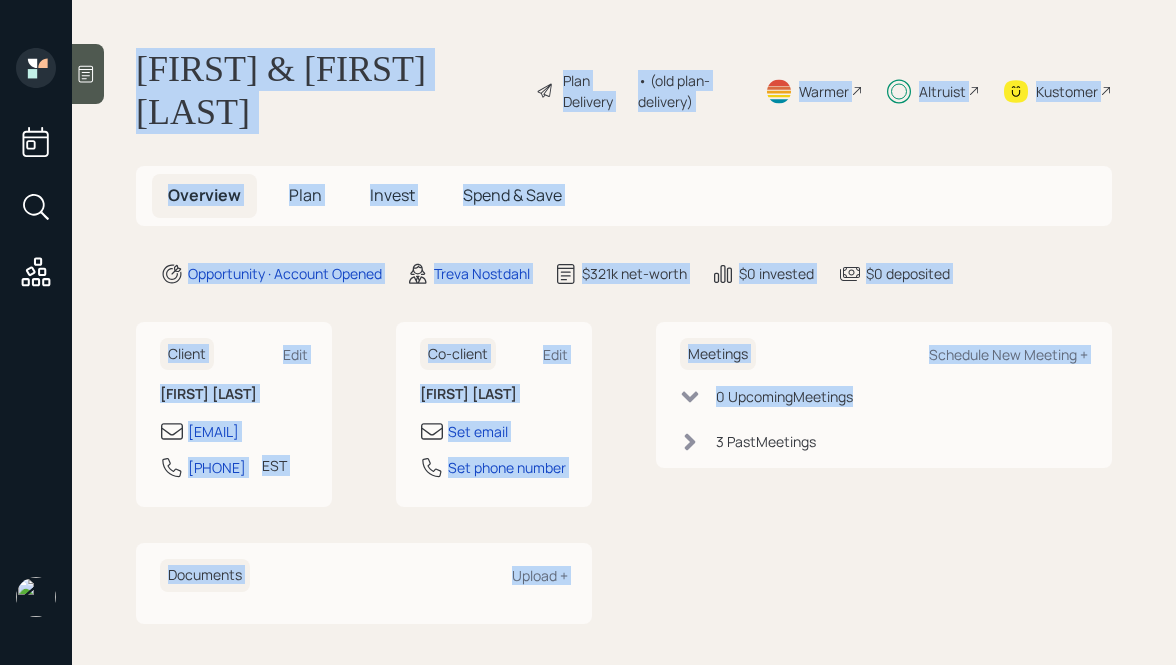 drag, startPoint x: 129, startPoint y: 58, endPoint x: 674, endPoint y: 594, distance: 764.40894 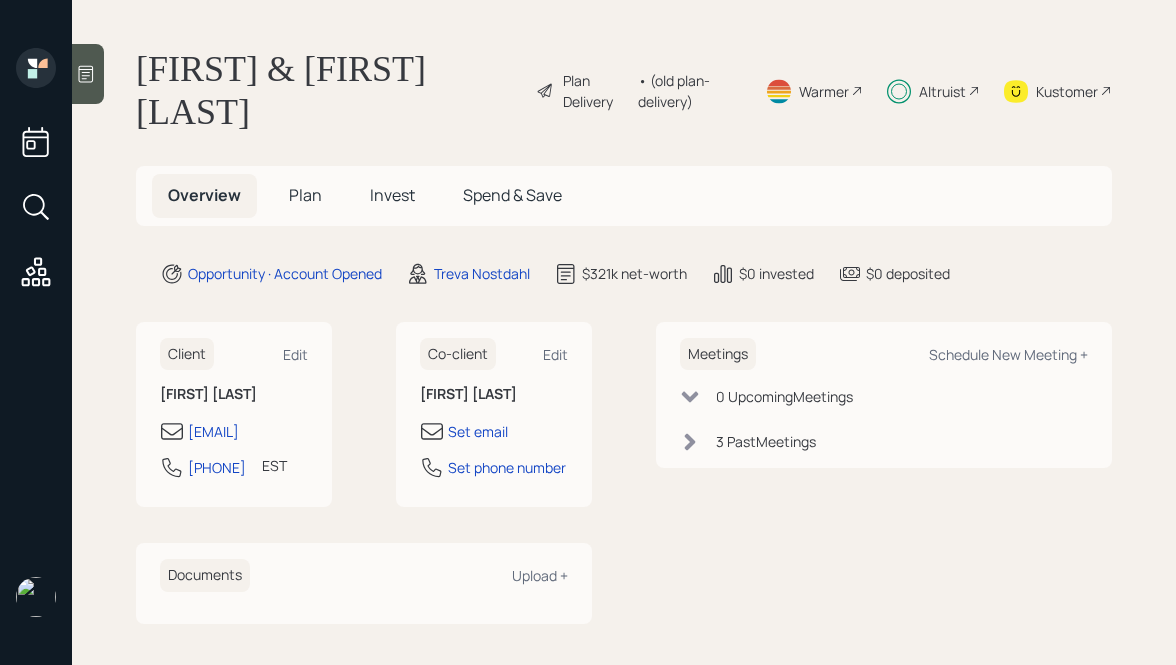 click on "Client Edit [FIRST] [LAST] [EMAIL] [PHONE] EST Currently [HOUR]:[MINUTE] [AM/PM] Co-client Edit [FIRST] [LAST] Set email Set phone number Documents Upload + Meetings Schedule New Meeting + 0 Upcoming Meetings 3 Past Meetings" at bounding box center (624, 473) 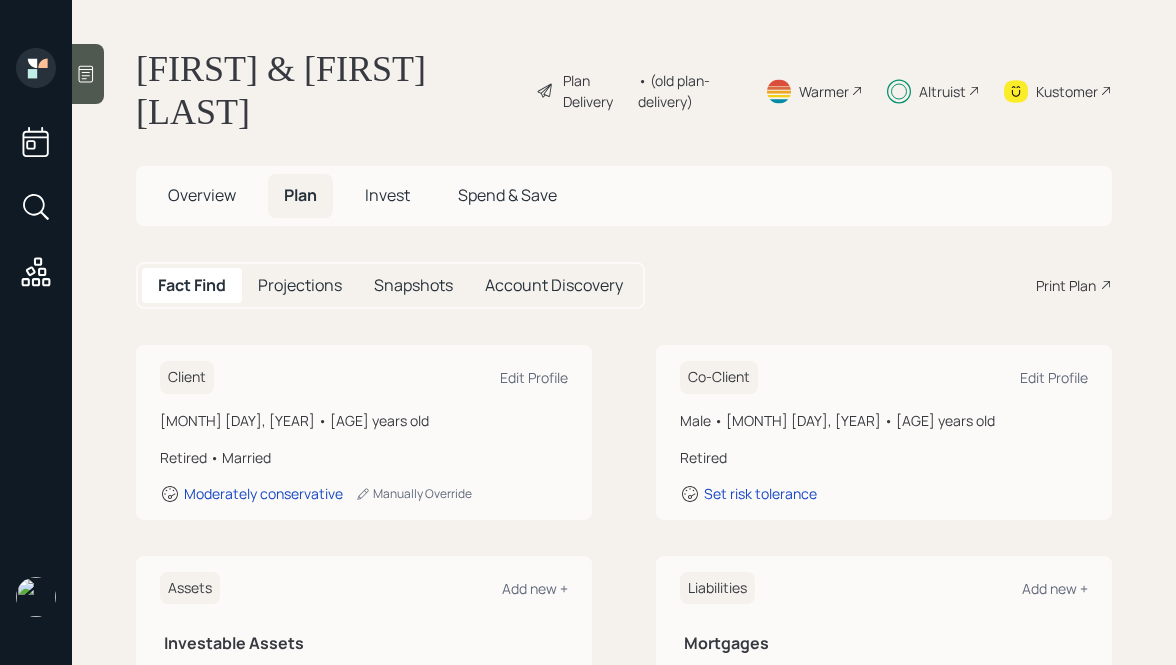 click on "Invest" at bounding box center (202, 195) 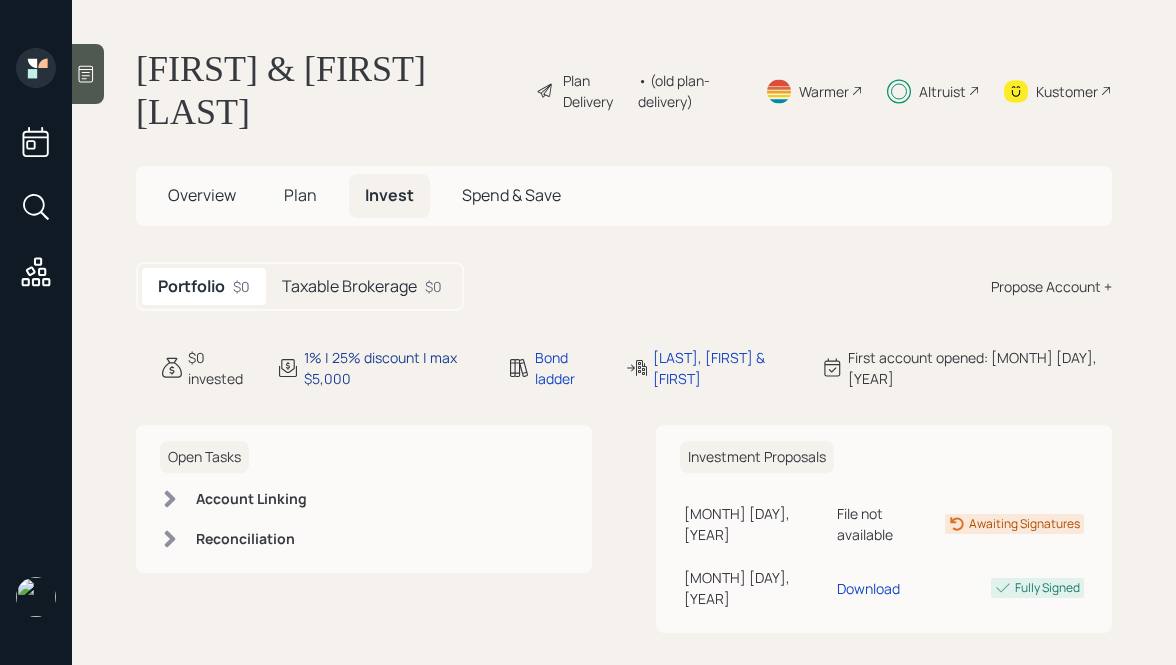 scroll, scrollTop: 16, scrollLeft: 0, axis: vertical 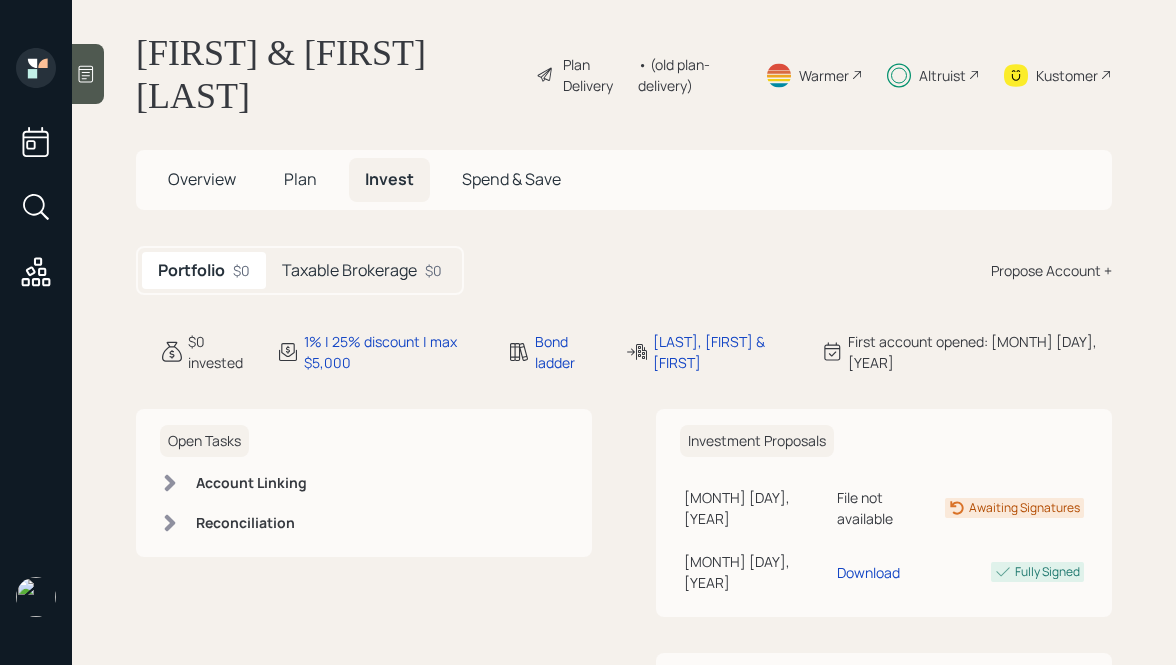 click on "Taxable Brokerage" at bounding box center (349, 270) 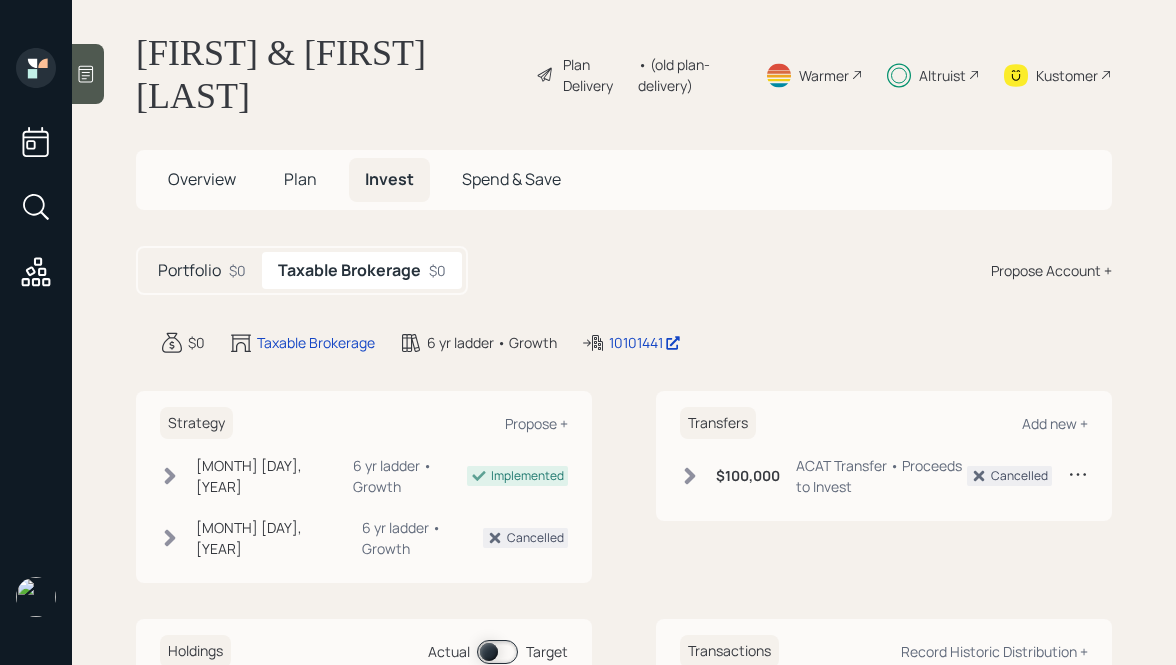 click on "Plan" at bounding box center (202, 179) 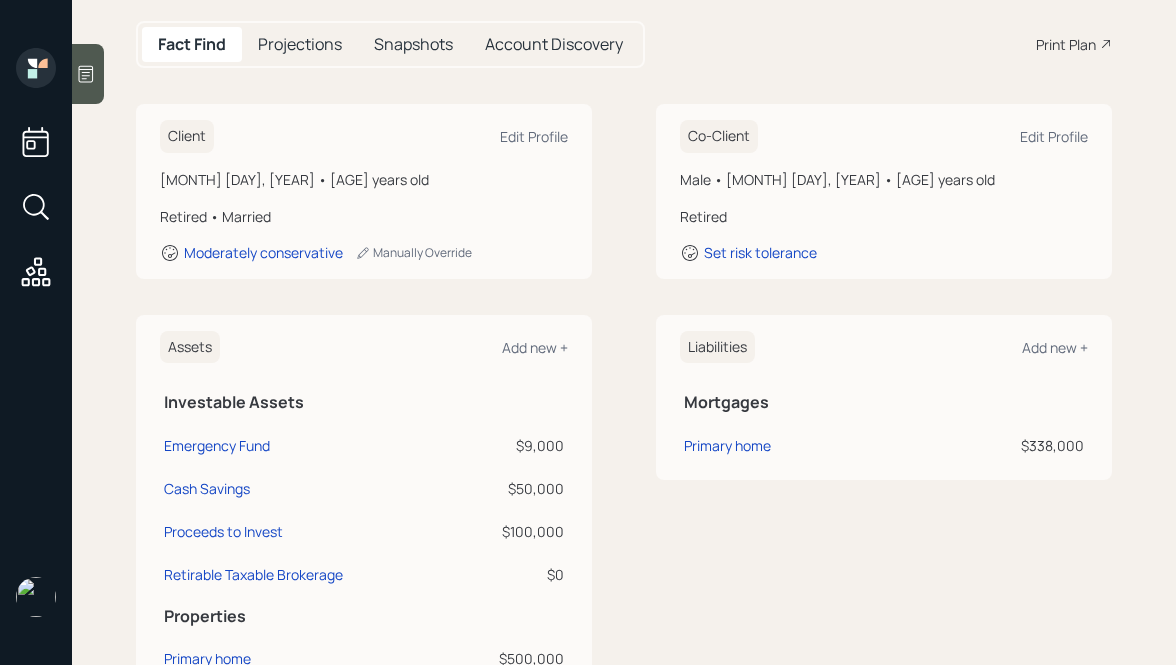 scroll, scrollTop: 330, scrollLeft: 0, axis: vertical 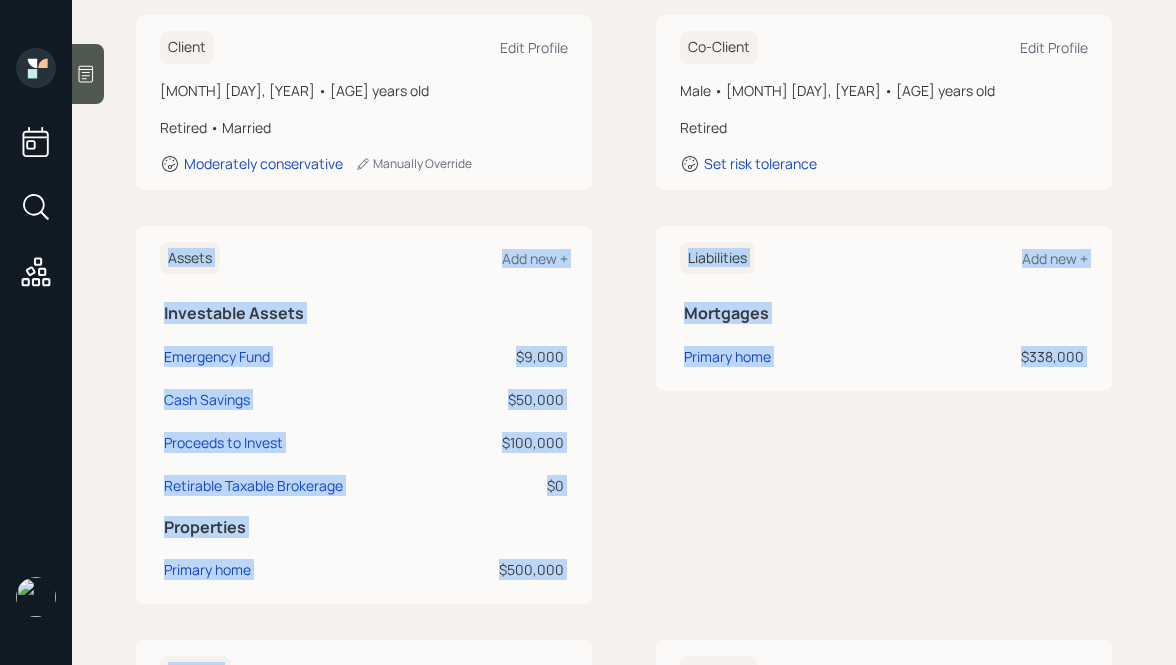 drag, startPoint x: 153, startPoint y: 230, endPoint x: 481, endPoint y: 647, distance: 530.5403 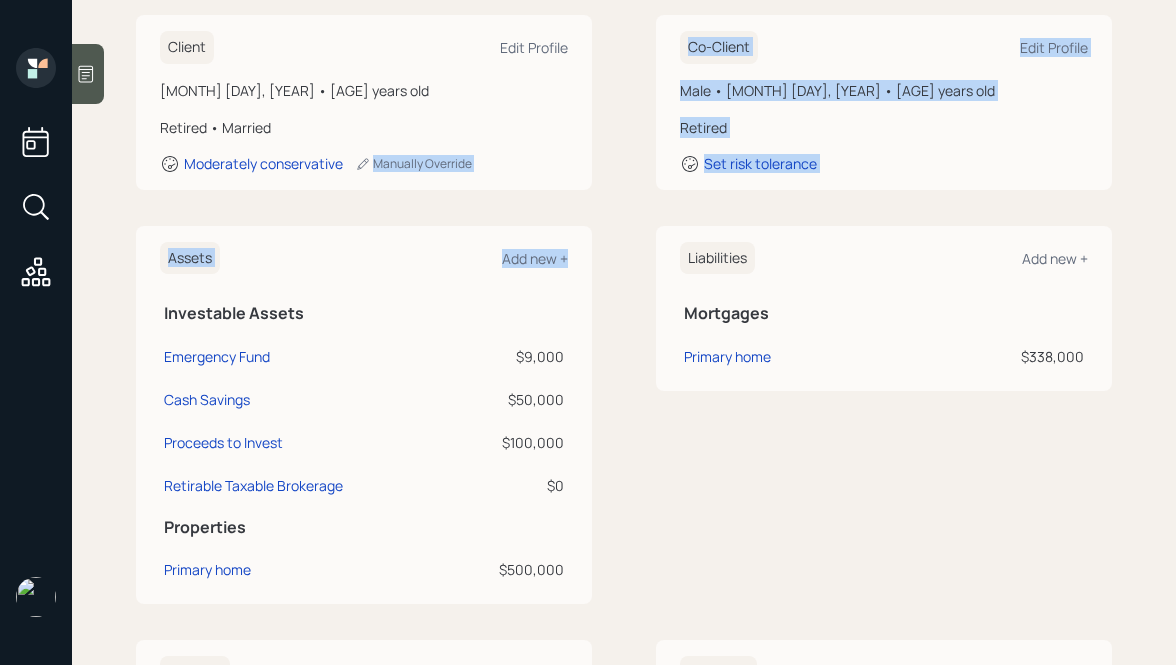 drag, startPoint x: 610, startPoint y: 599, endPoint x: 209, endPoint y: 189, distance: 573.4989 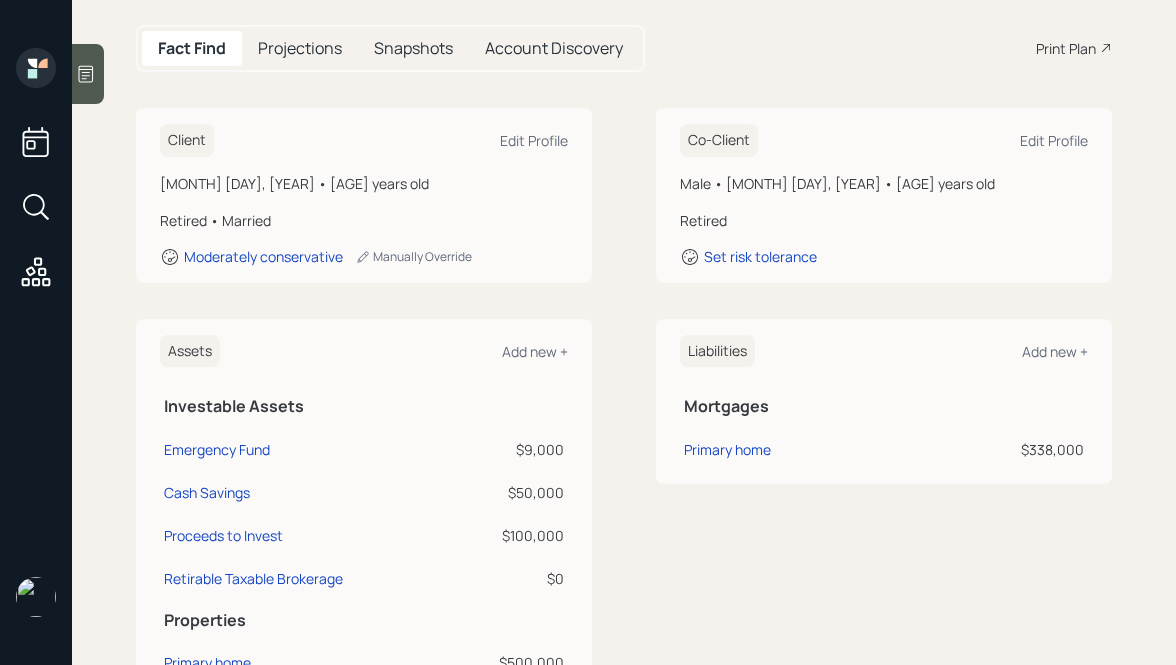 scroll, scrollTop: 0, scrollLeft: 0, axis: both 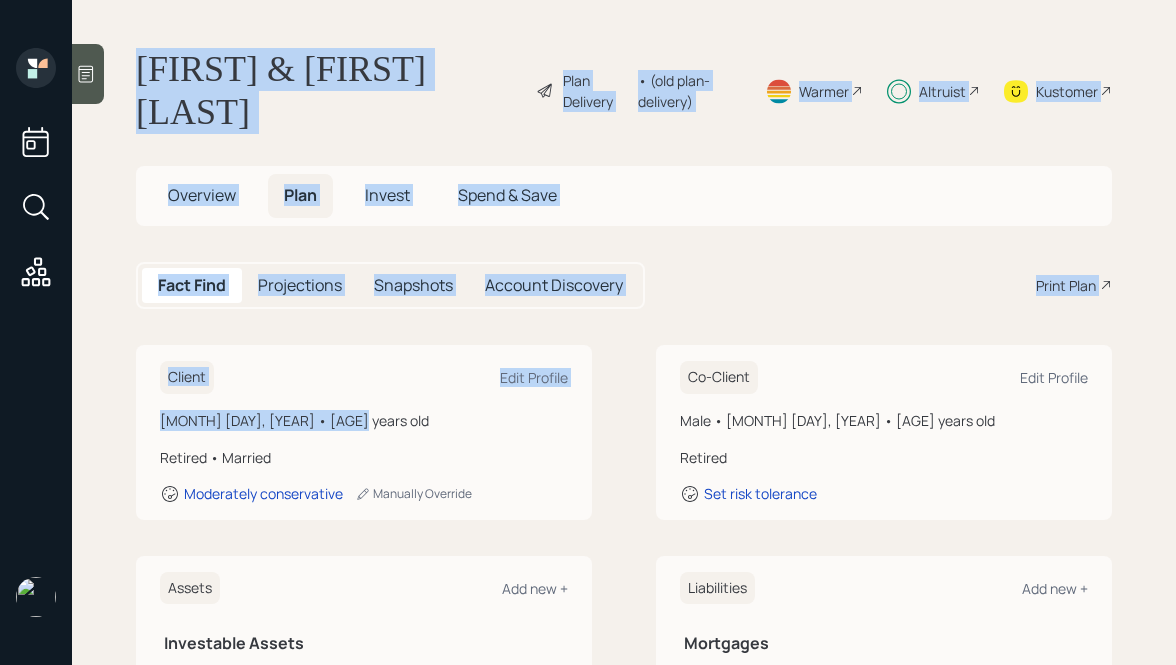 drag, startPoint x: 142, startPoint y: 58, endPoint x: 462, endPoint y: 435, distance: 494.49875 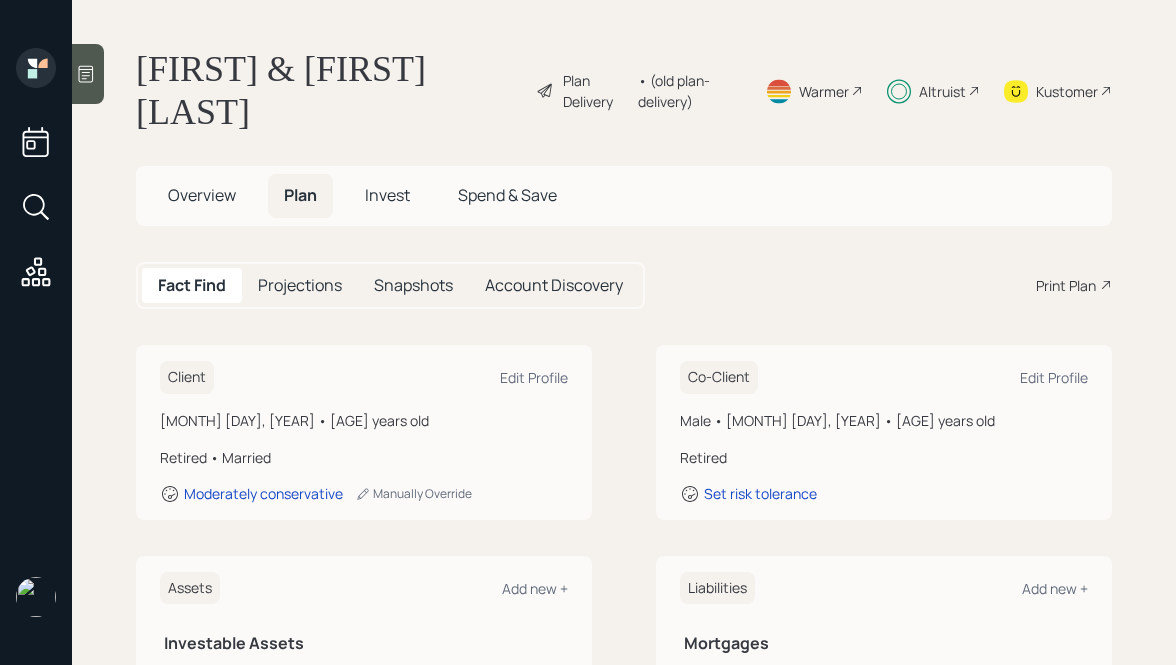 click on "Moderately conservative Manually Override" at bounding box center [364, 494] 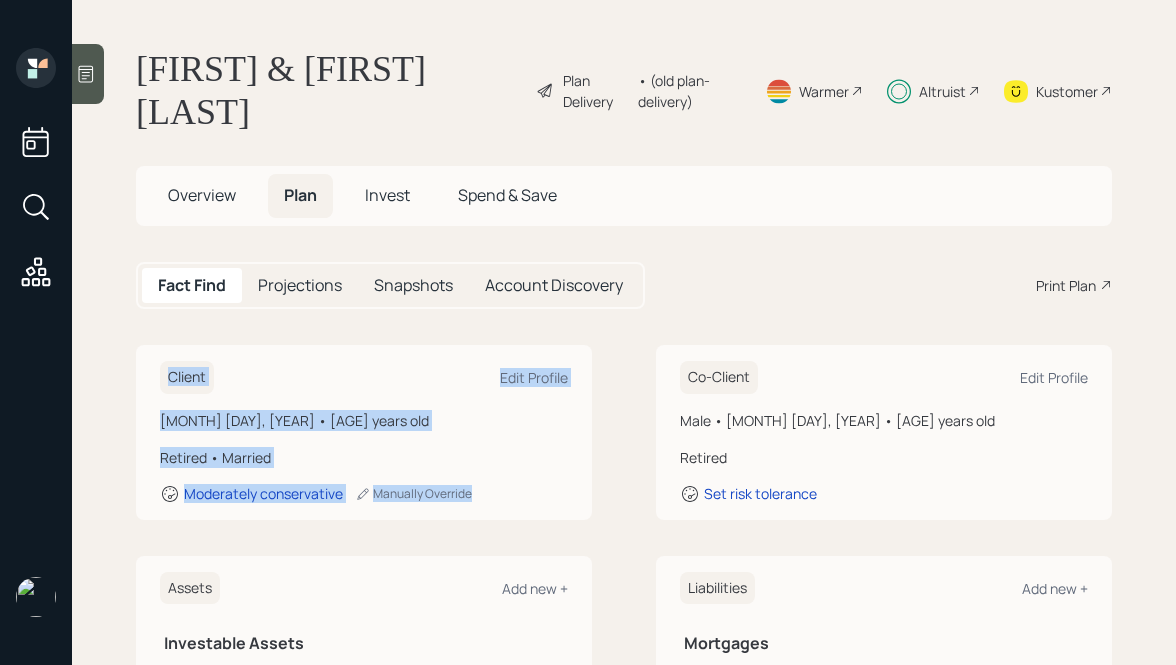 drag, startPoint x: 538, startPoint y: 516, endPoint x: 254, endPoint y: 255, distance: 385.71622 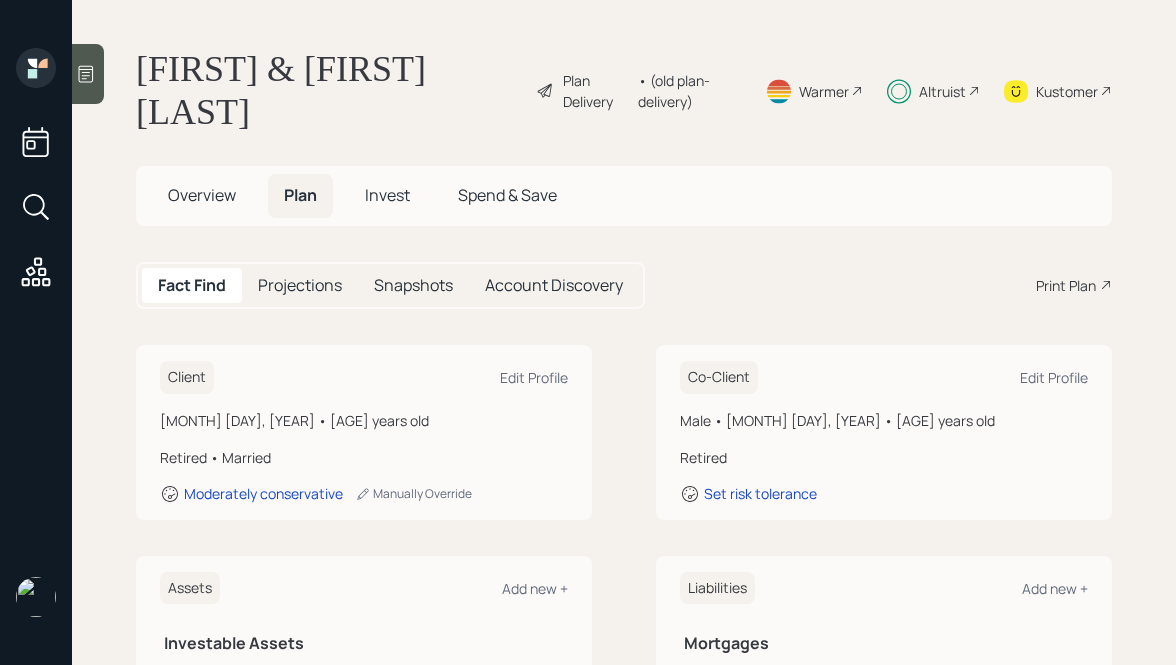 click on "[FIRST] & [FIRST] [LAST] Plan Delivery • (old plan-delivery) Warmer Altruist Kustomer Overview Plan Invest Spend & Save Fact Find Projections Snapshots Account Discovery Print Plan Client Edit Profile [MONTH] [DAY], [YEAR] • [AGE] years old Retired • Married Moderately conservative Manually Override Co-Client Edit Profile Male • [MONTH] [DAY], [YEAR] • [AGE] years old Retired Set risk tolerance Assets Add new + Investable Assets Emergency Fund $9,000 Cash Savings $50,000 Proceeds to Invest $100,000 Retirable Taxable Brokerage $0 Properties Primary home $500,000 Liabilities Add new + Mortgages Primary home $338,000 Incomes Add new + Fixed Income Social Security ( [FIRST] ) $3,300, already receiving Social Security ( [FIRST] ) $1,726, already receiving Employment Full-time work ( [FIRST] ) Add Full-time work ( [FIRST] ) Add Expenses Add new + Housing NC Annual Insurance & HOA $1,100 NC Annual Property Taxes $3,500 NC Mortgage Payment $27,756 ( $338,000 balance) Living Expenses Post Retirement Living Expense $43,200" at bounding box center [624, 332] 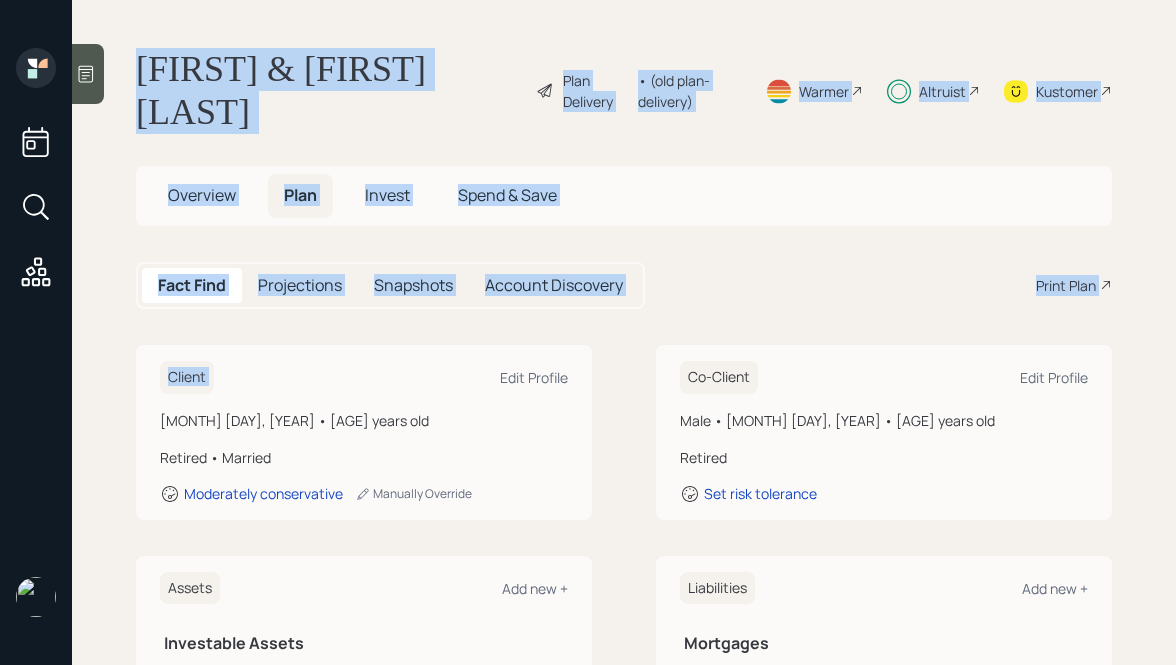 drag, startPoint x: 130, startPoint y: 49, endPoint x: 403, endPoint y: 372, distance: 422.91608 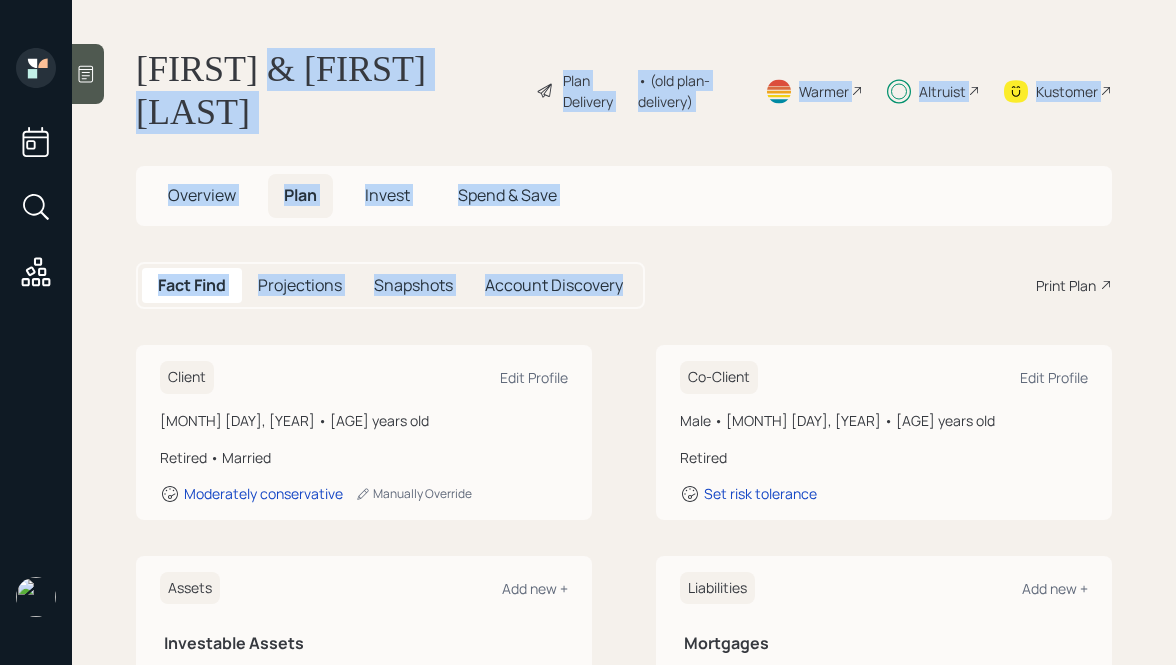 drag, startPoint x: 647, startPoint y: 293, endPoint x: 283, endPoint y: 60, distance: 432.1863 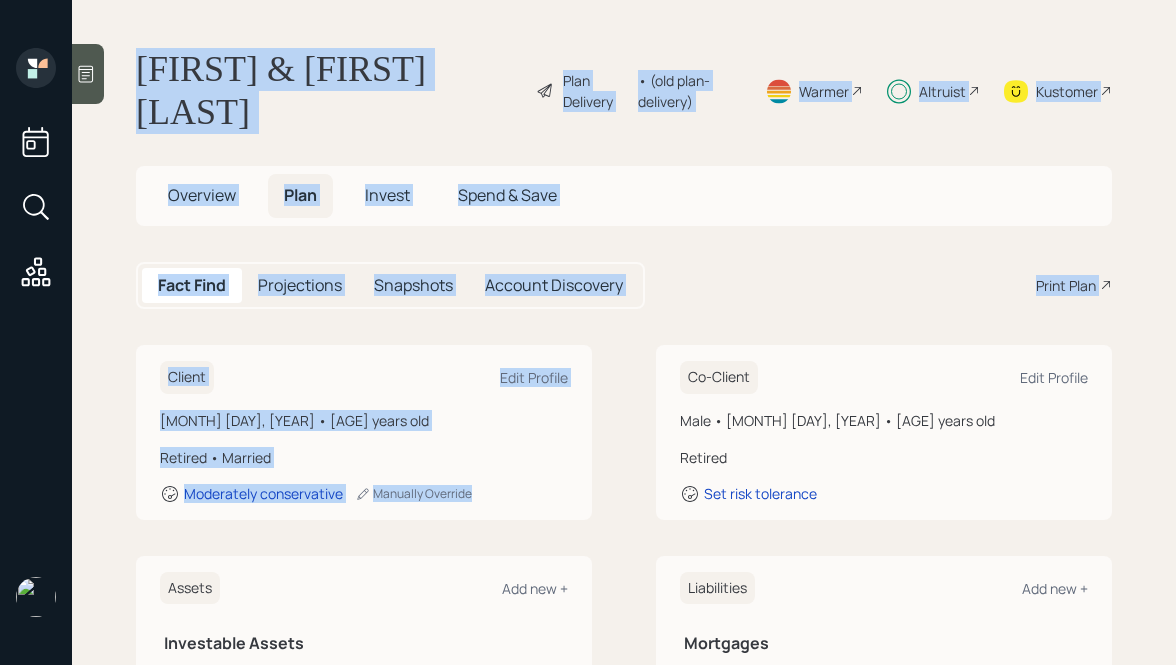 drag, startPoint x: 135, startPoint y: 62, endPoint x: 570, endPoint y: 516, distance: 628.7615 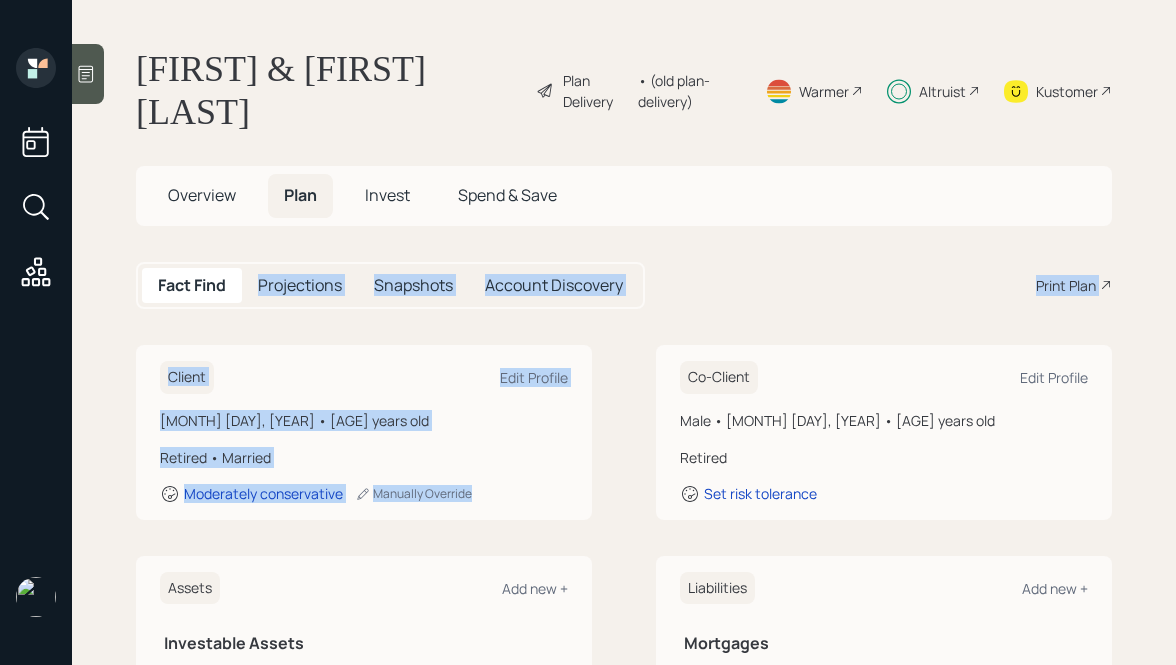 drag, startPoint x: 581, startPoint y: 517, endPoint x: 341, endPoint y: 270, distance: 344.39658 